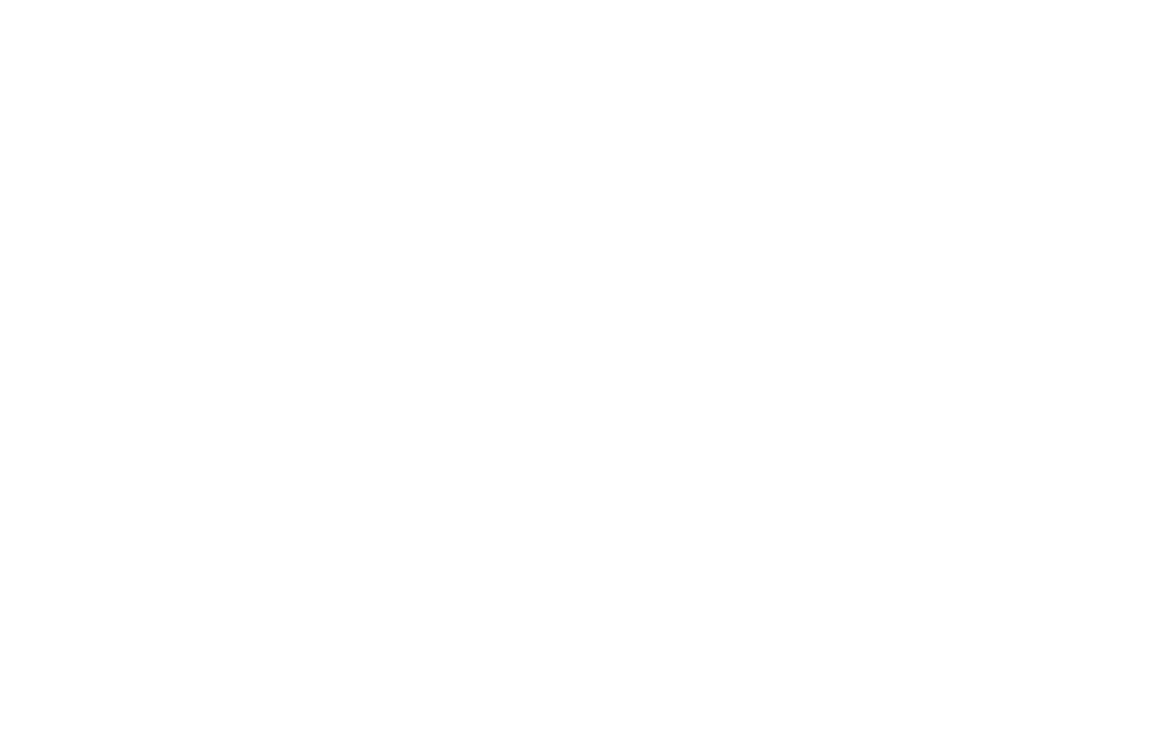 scroll, scrollTop: 0, scrollLeft: 0, axis: both 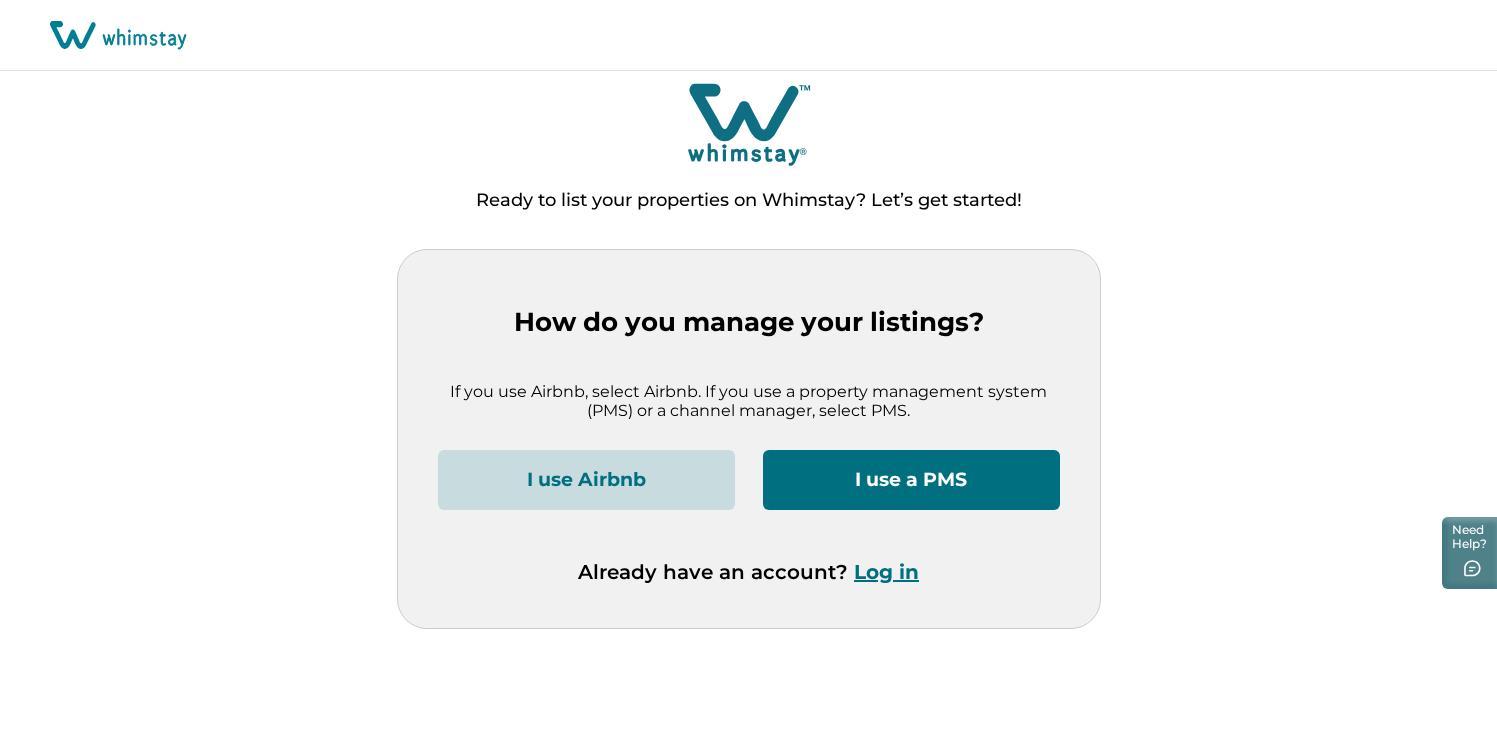 click on "Log in" at bounding box center [886, 572] 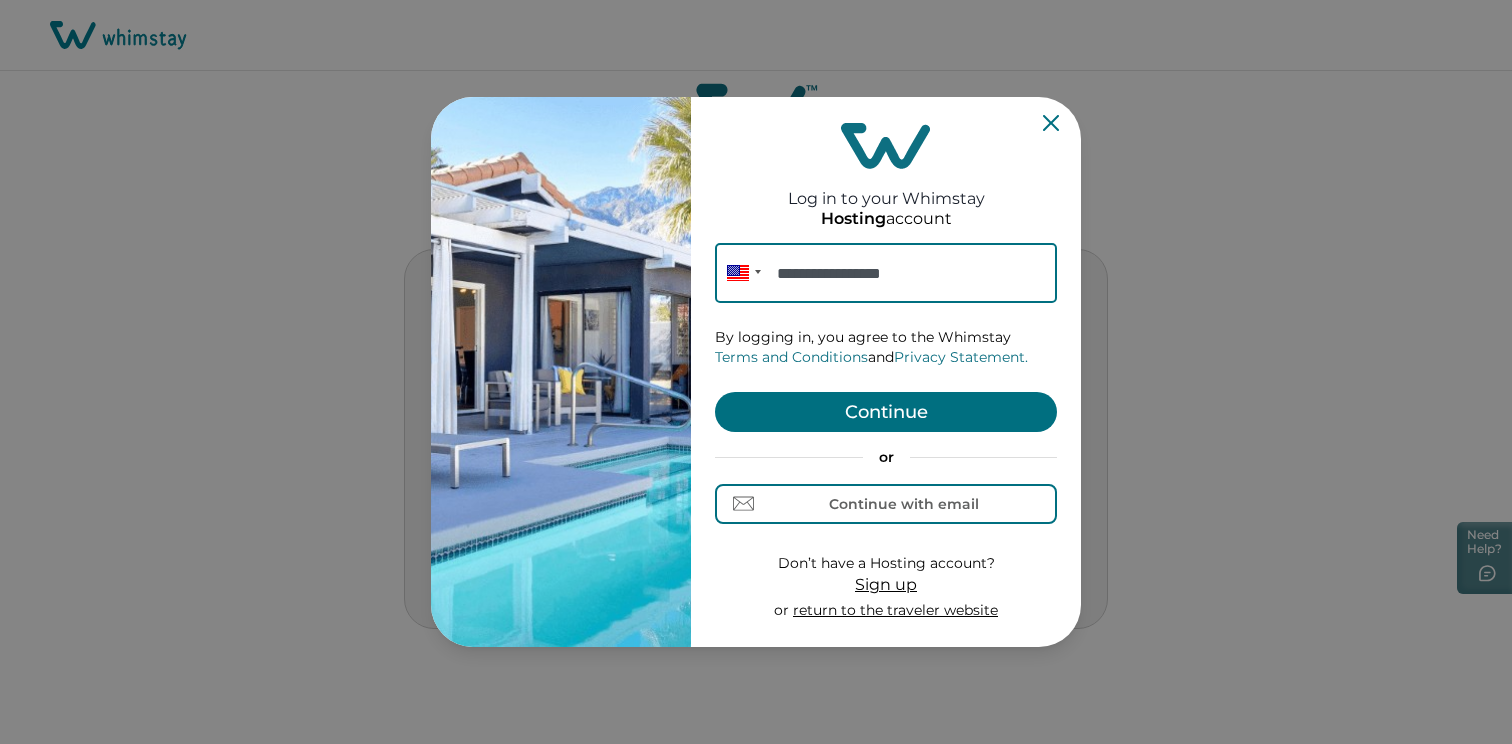 type on "**********" 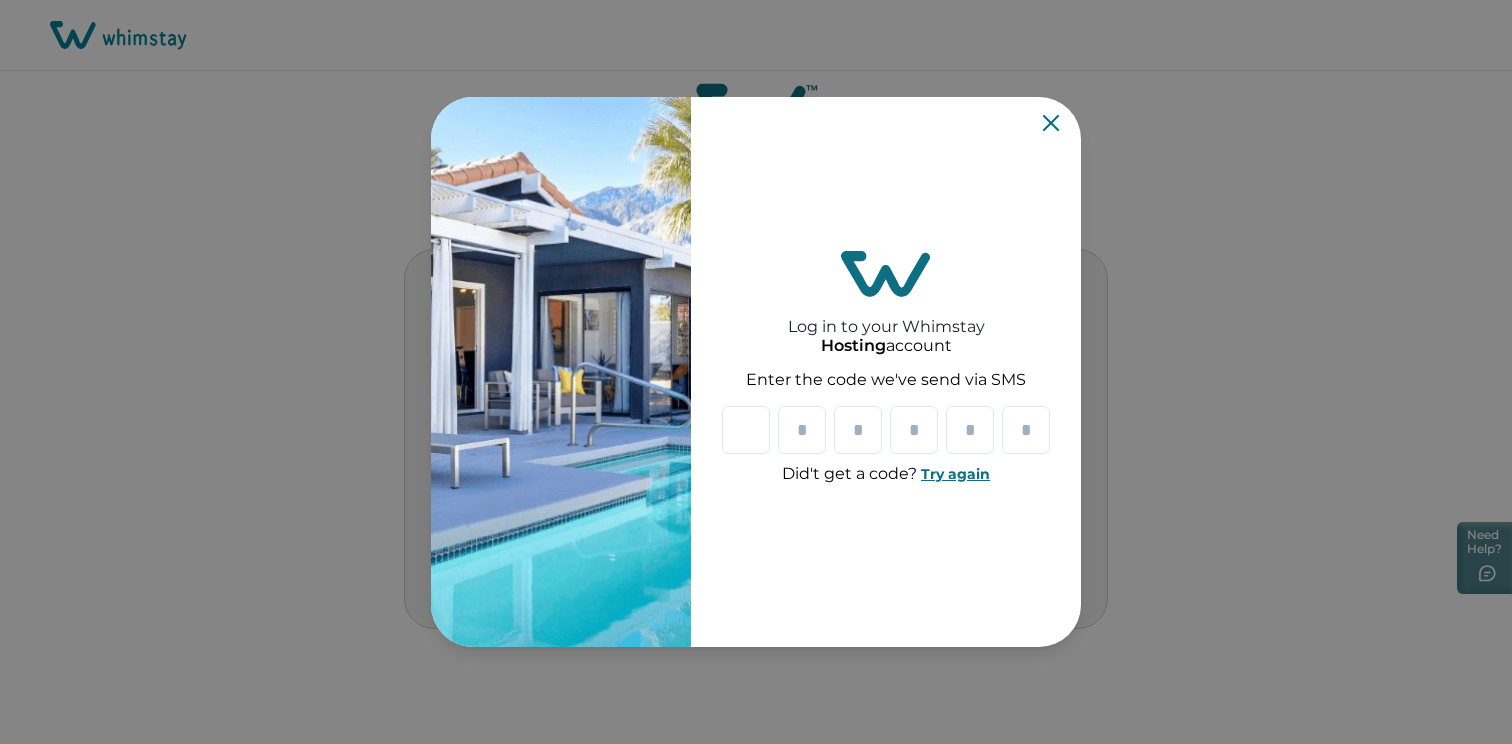 type on "*" 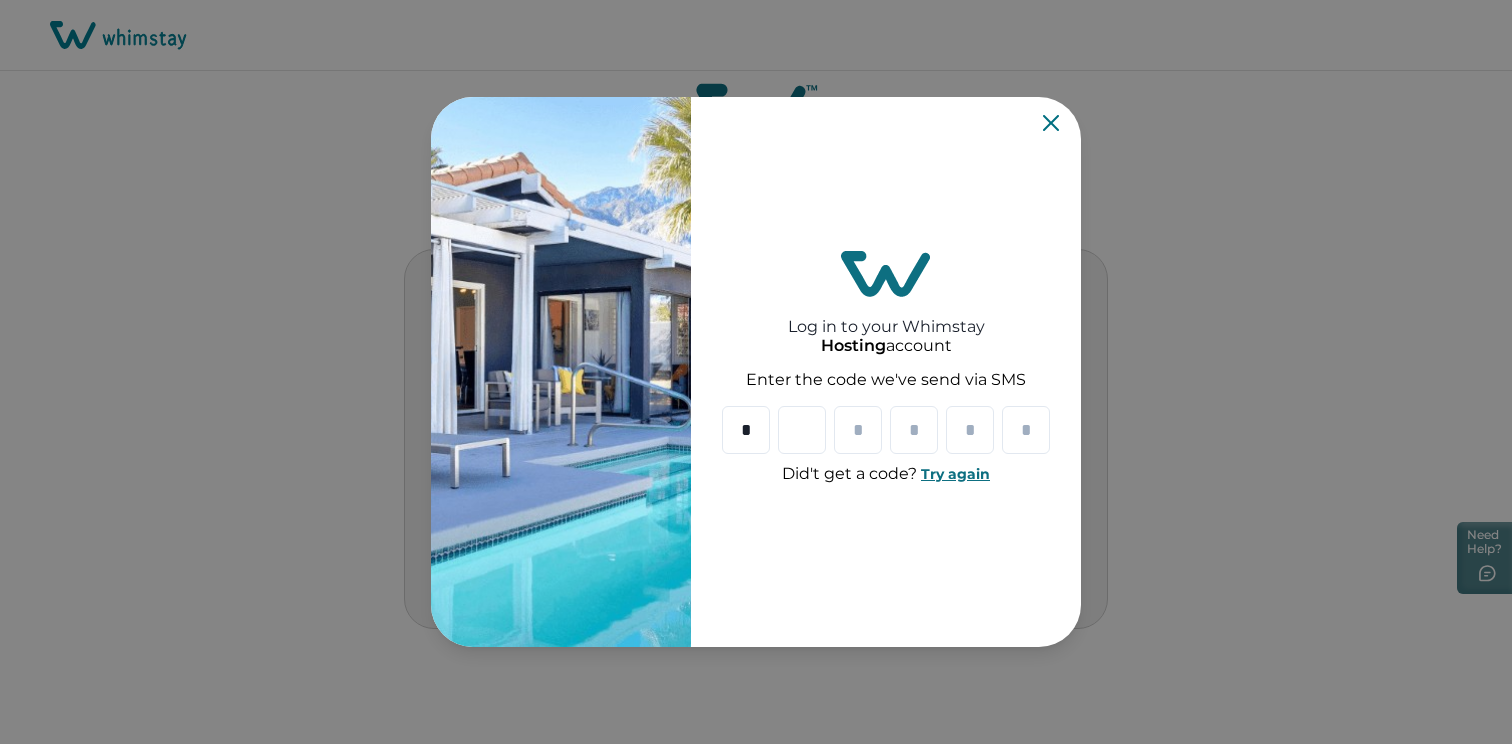 type on "*" 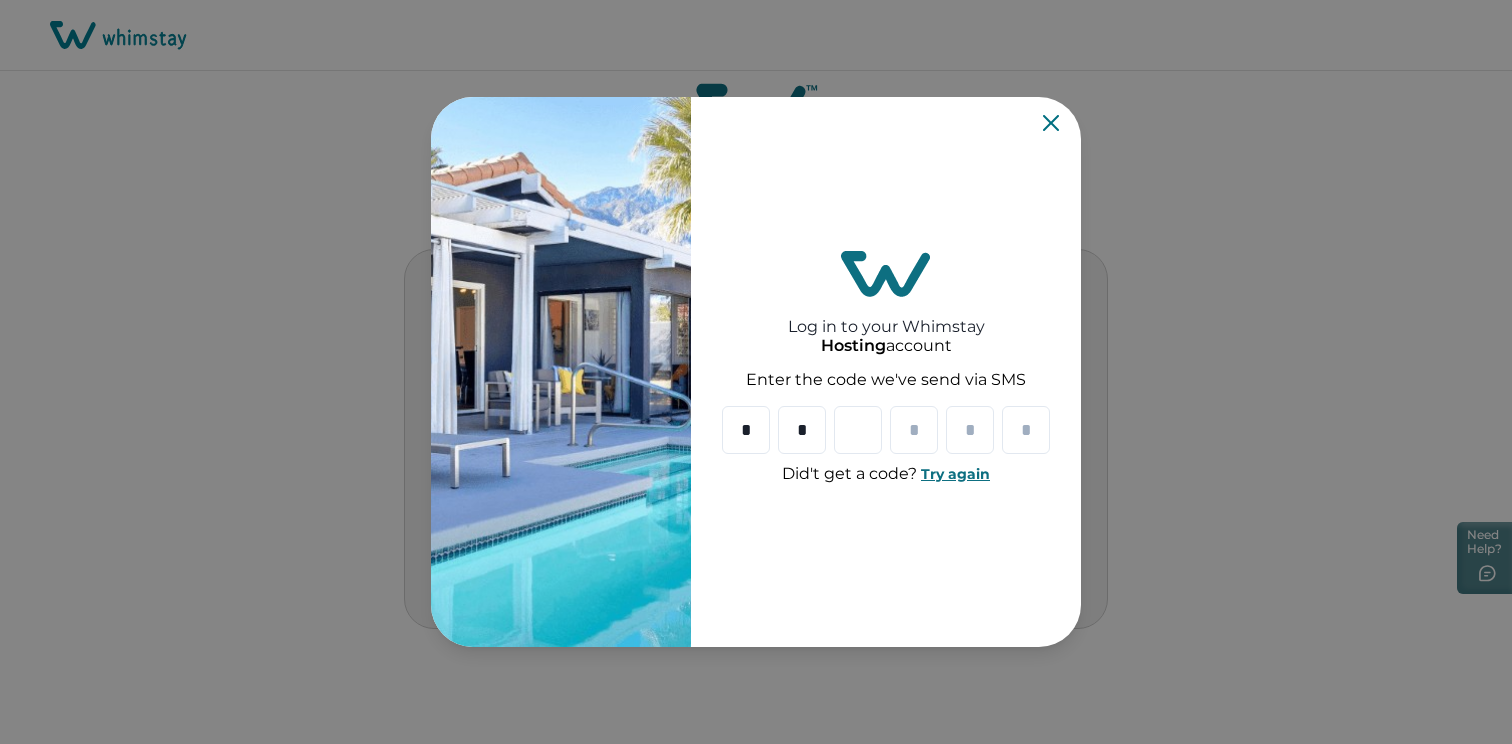 type on "*" 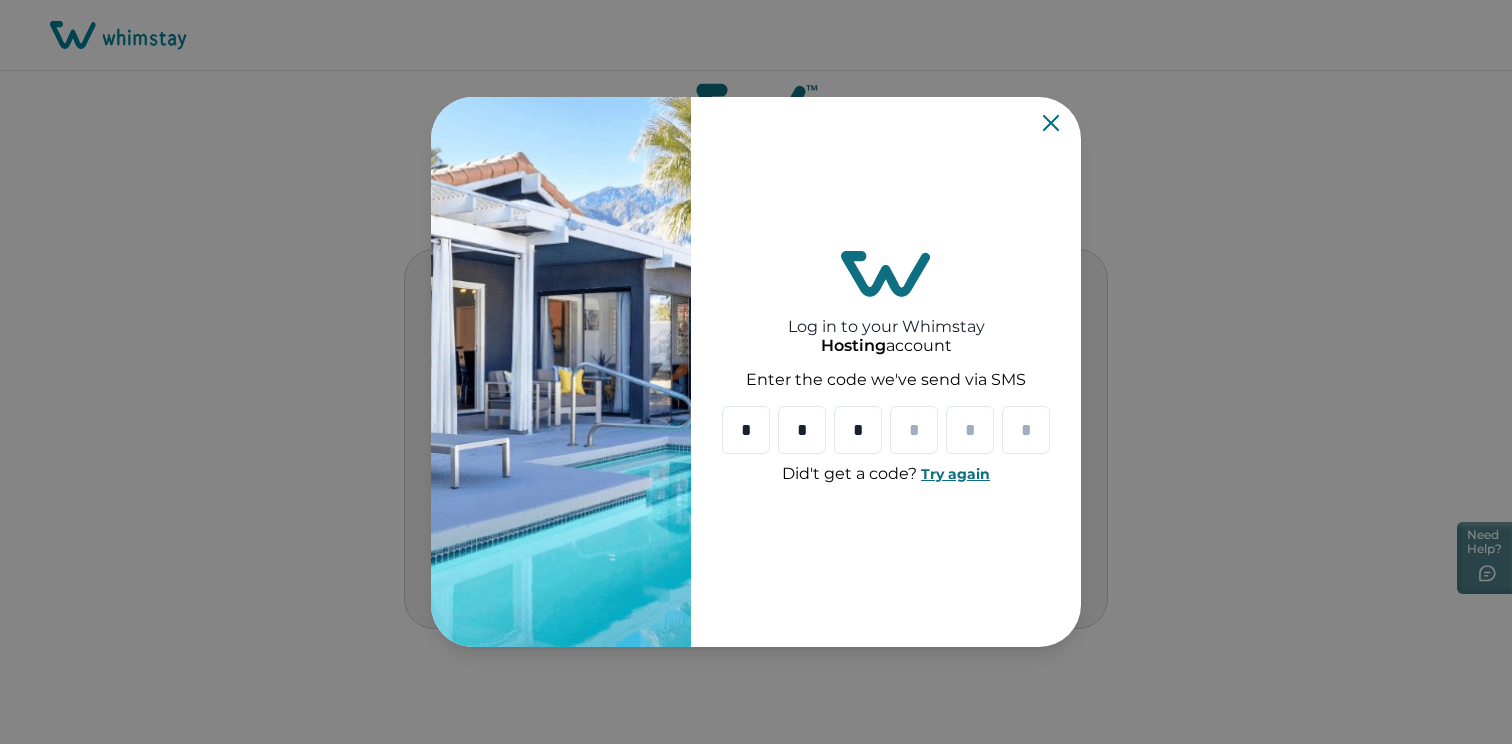 type on "*" 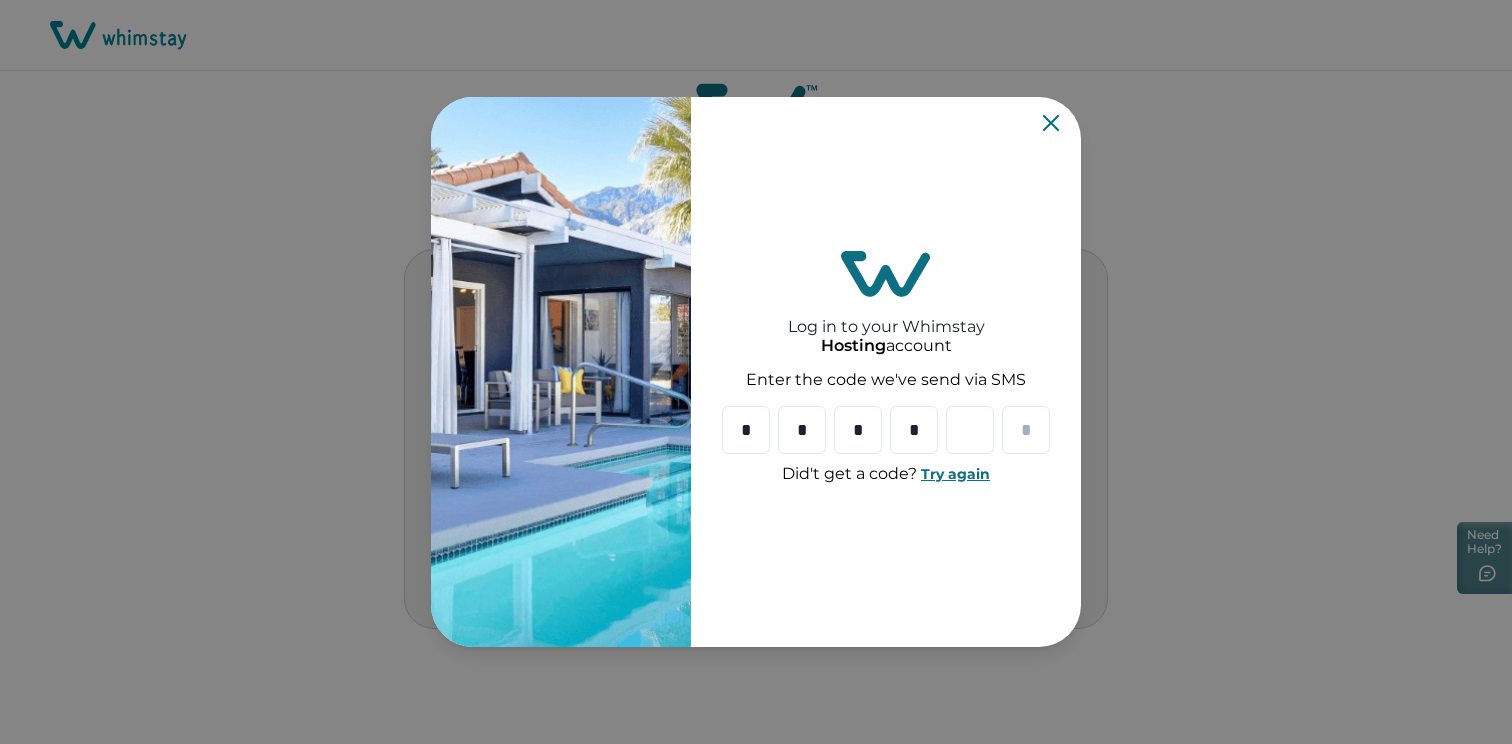type on "*" 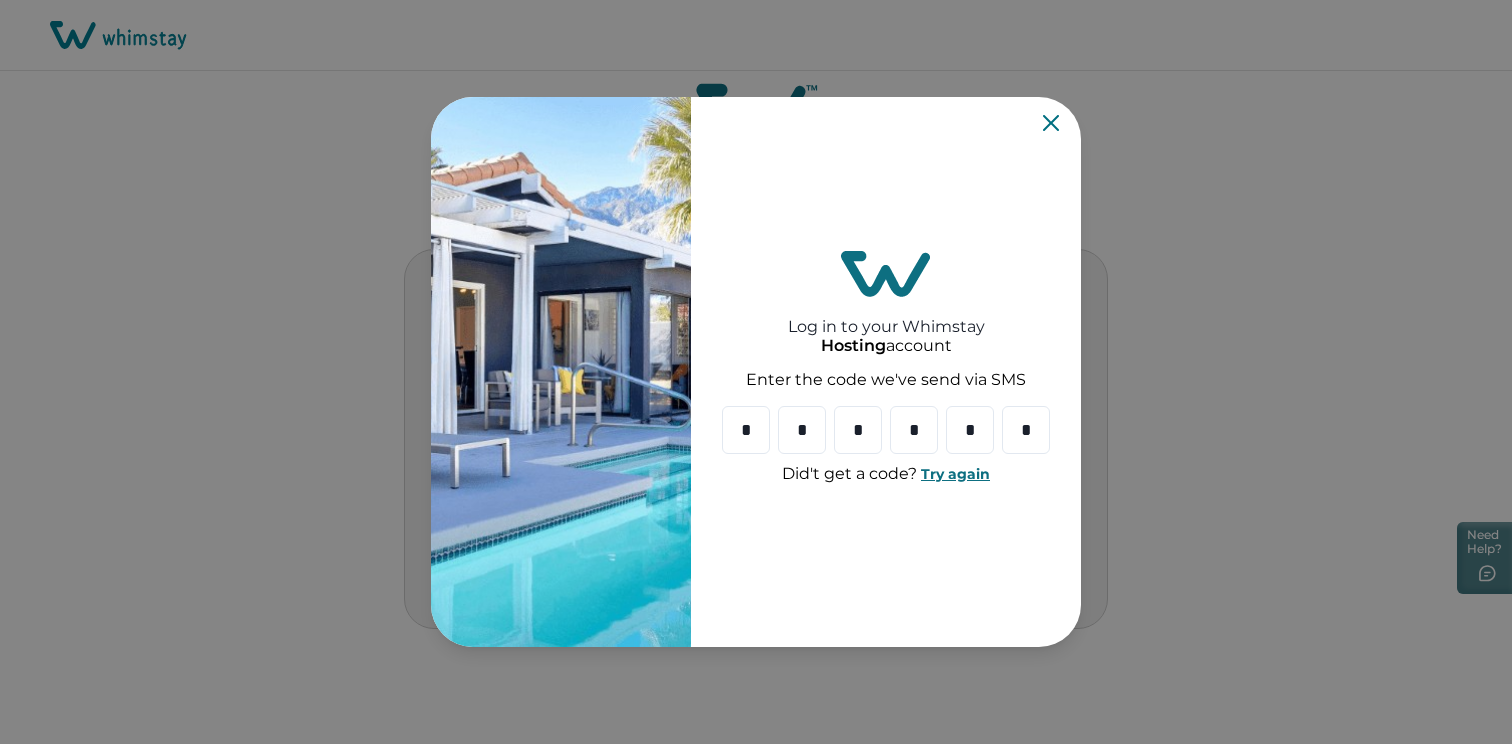 type on "*" 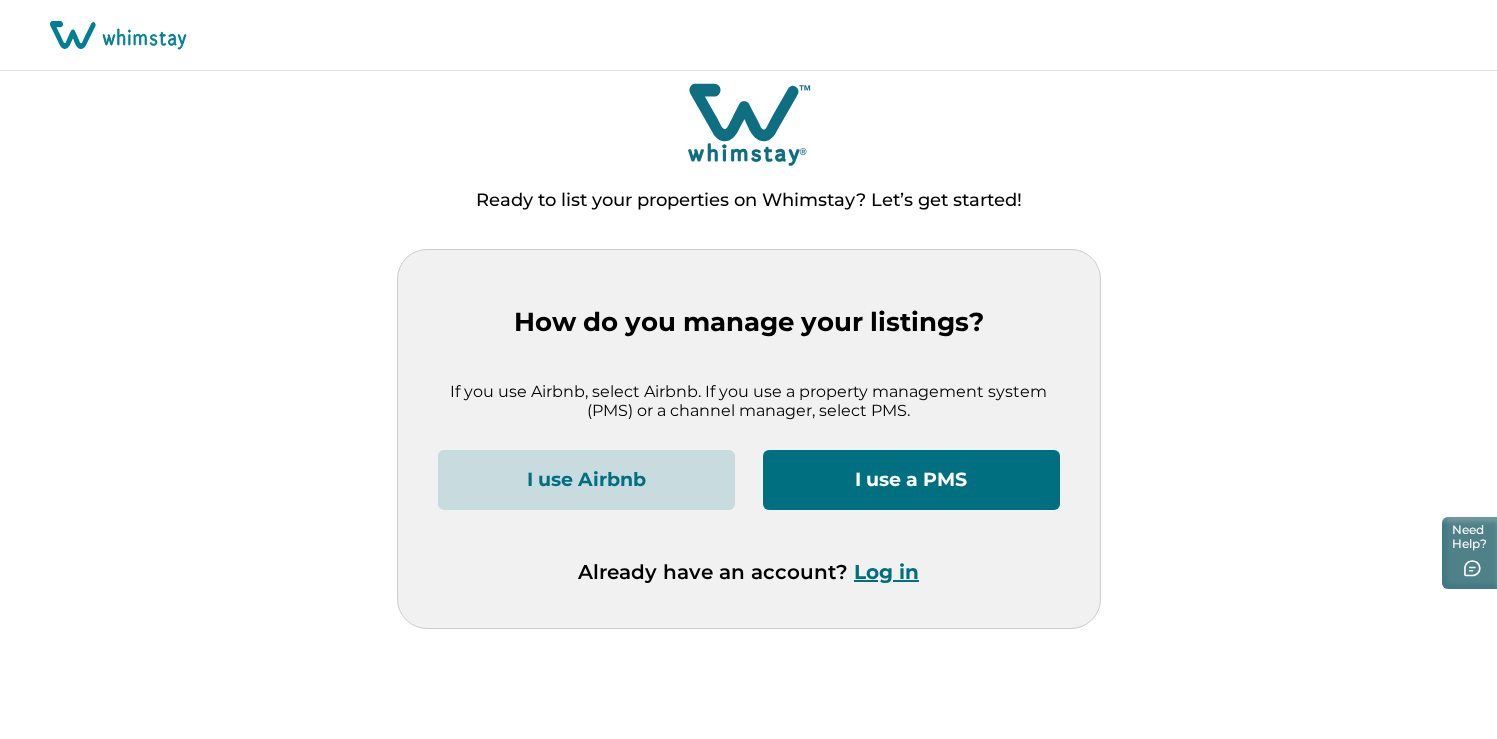 click on "Log in" at bounding box center [886, 572] 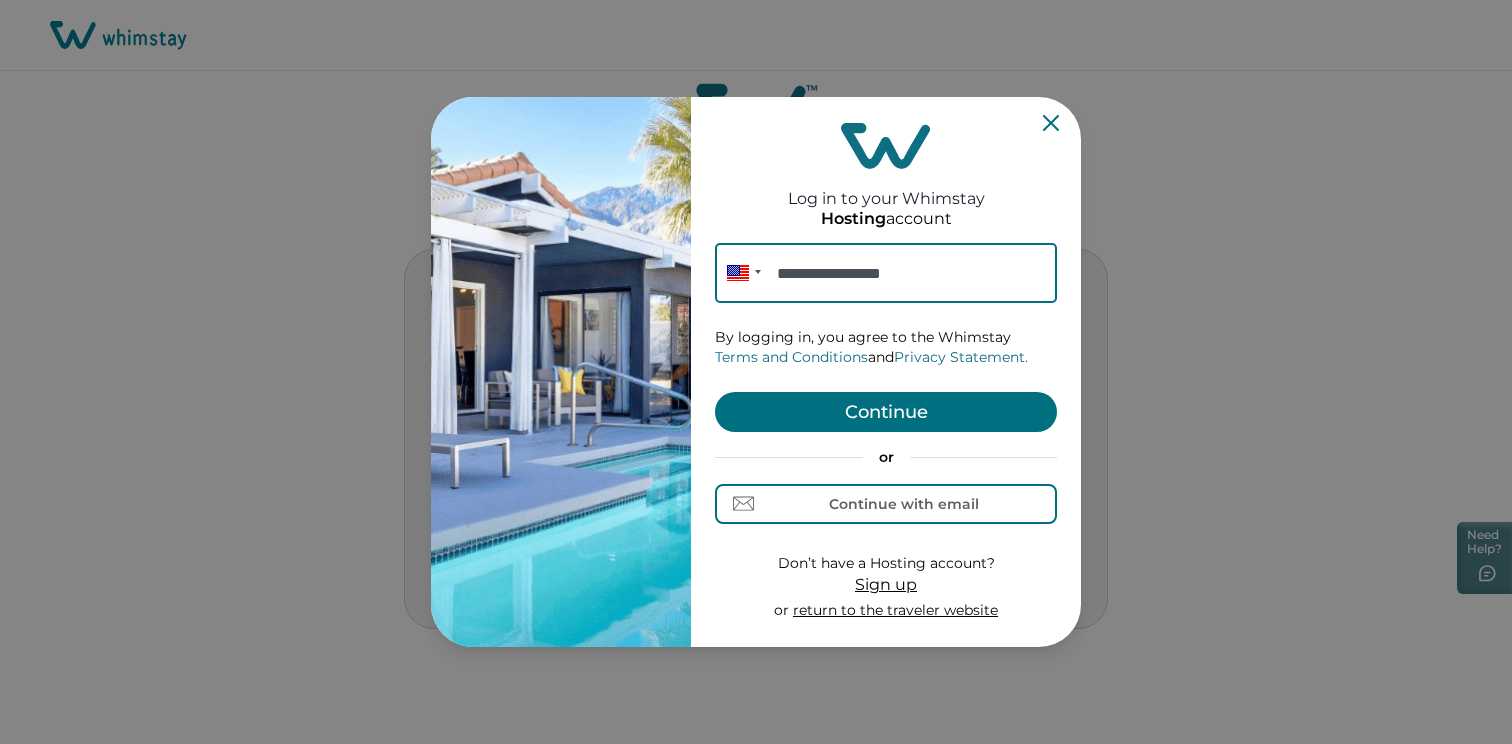 type on "**********" 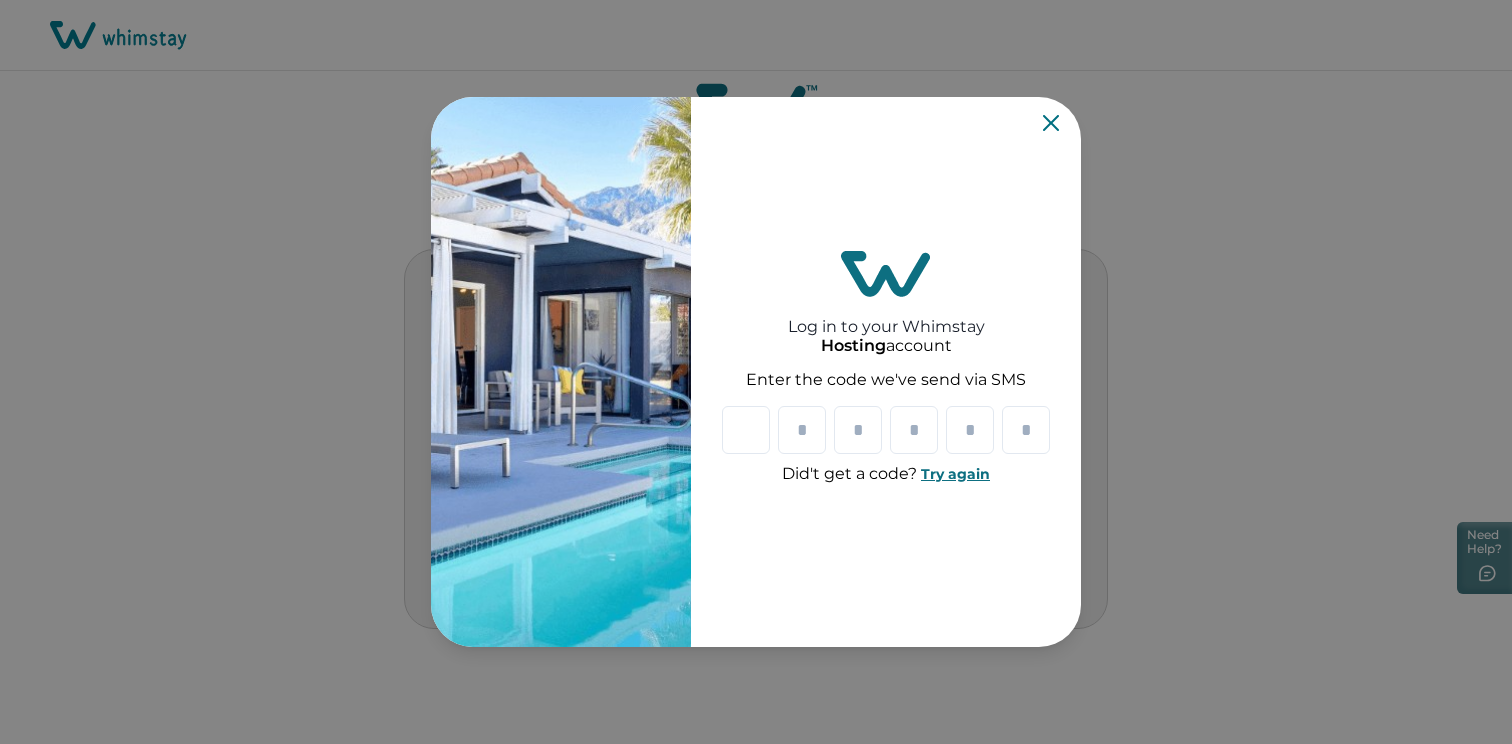 type on "*" 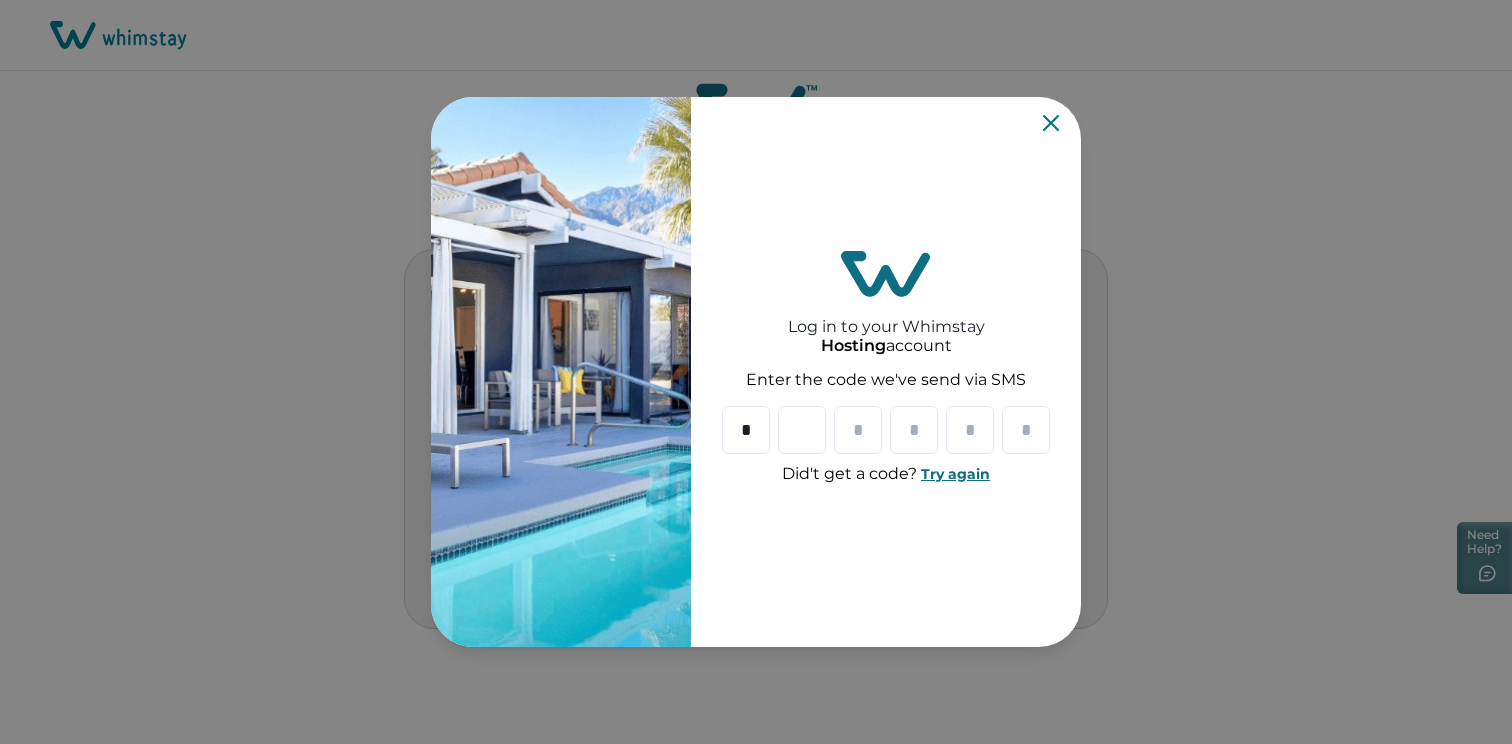 type on "*" 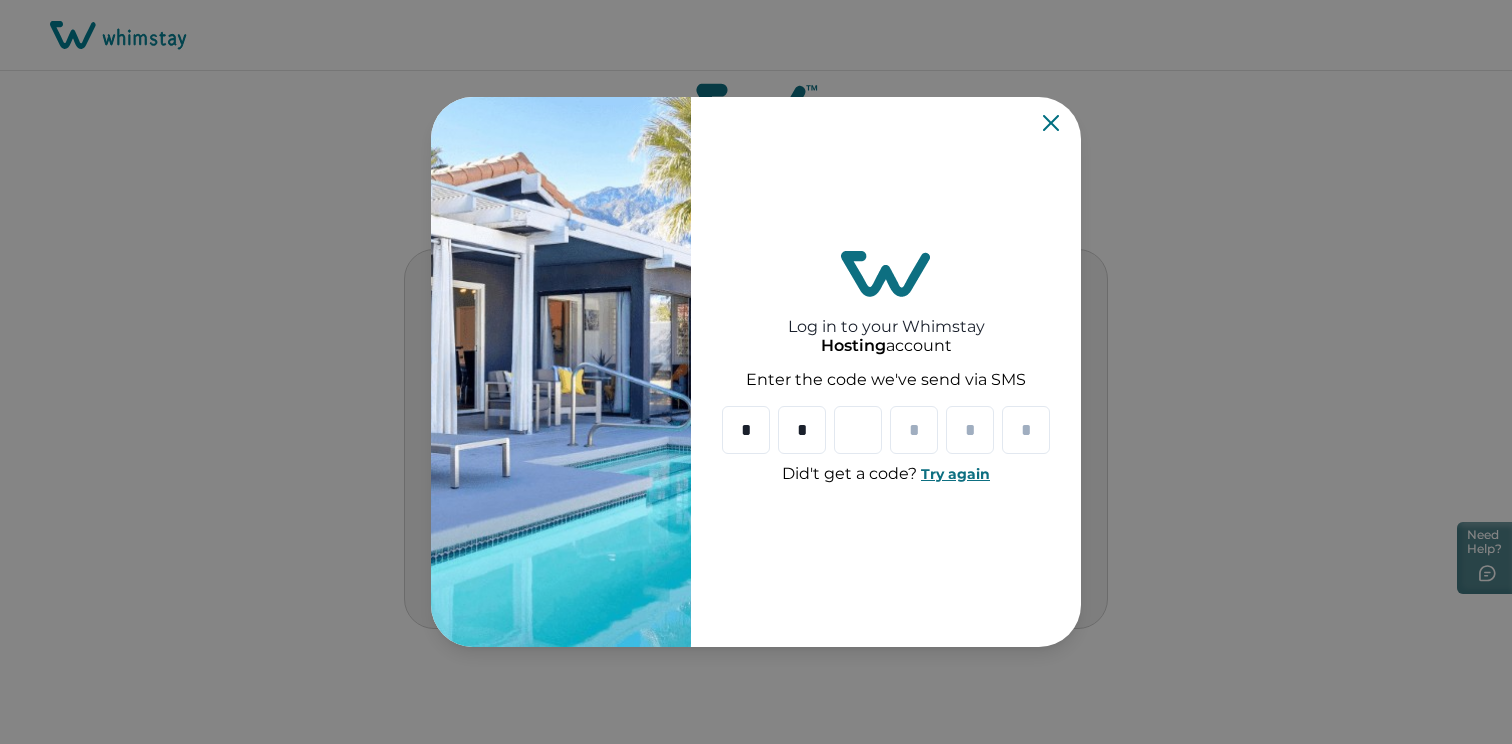 type on "*" 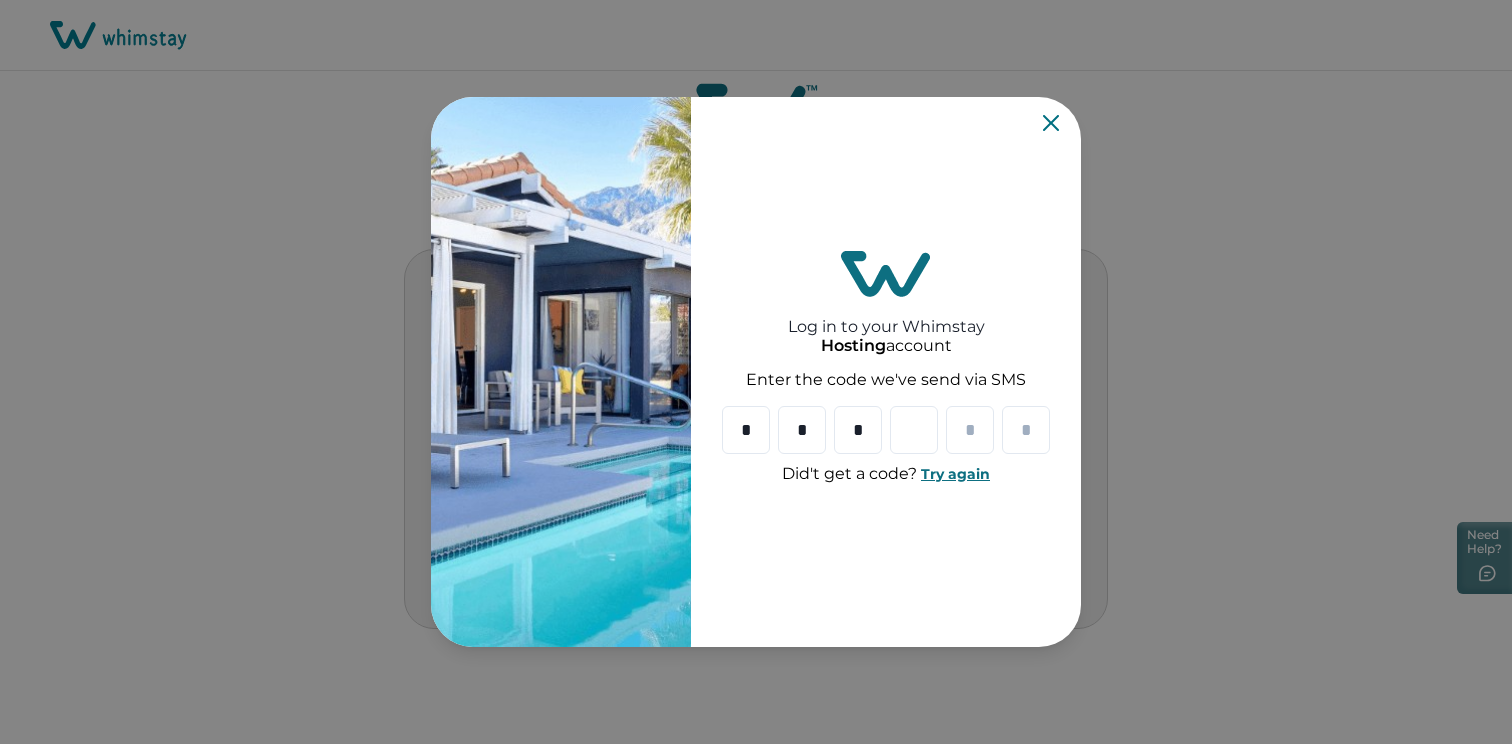 type on "*" 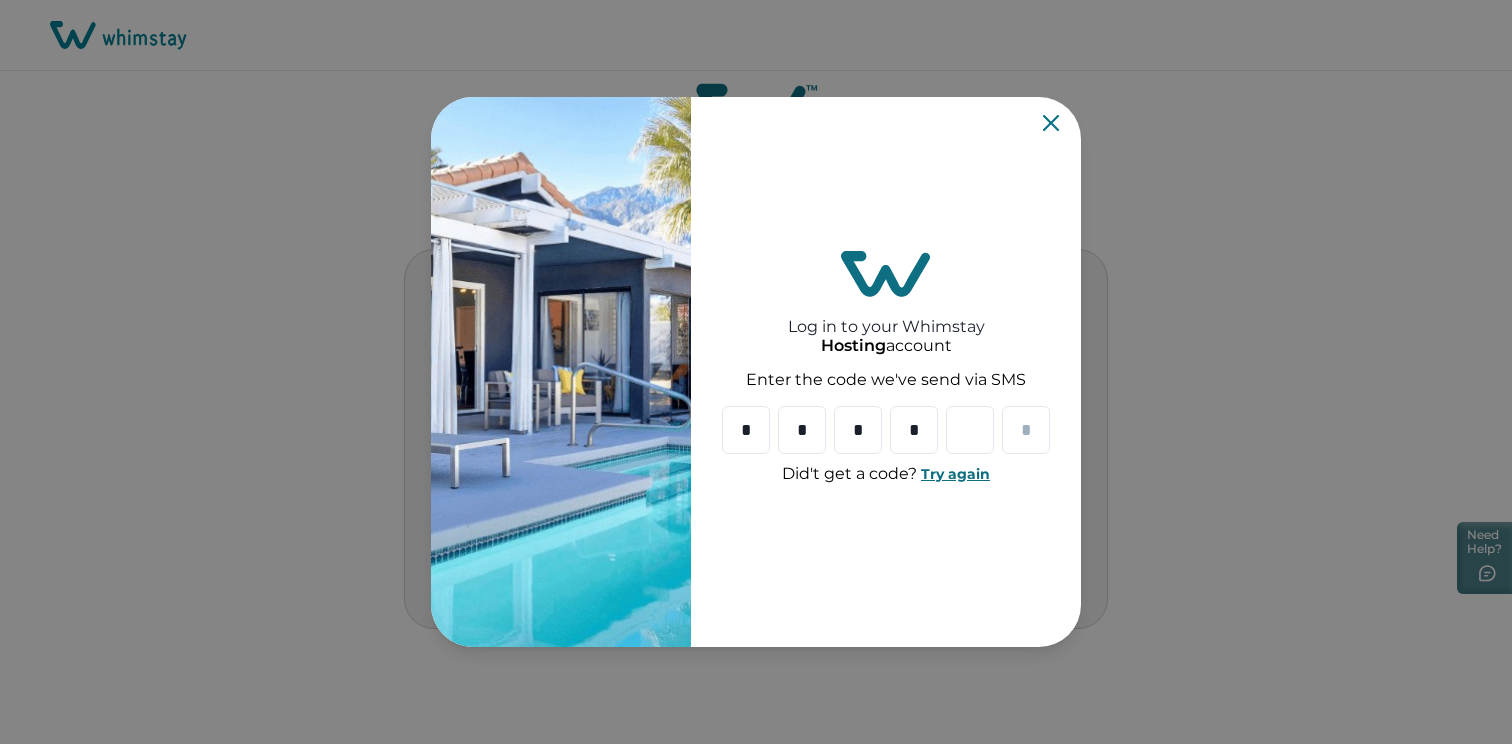 type on "*" 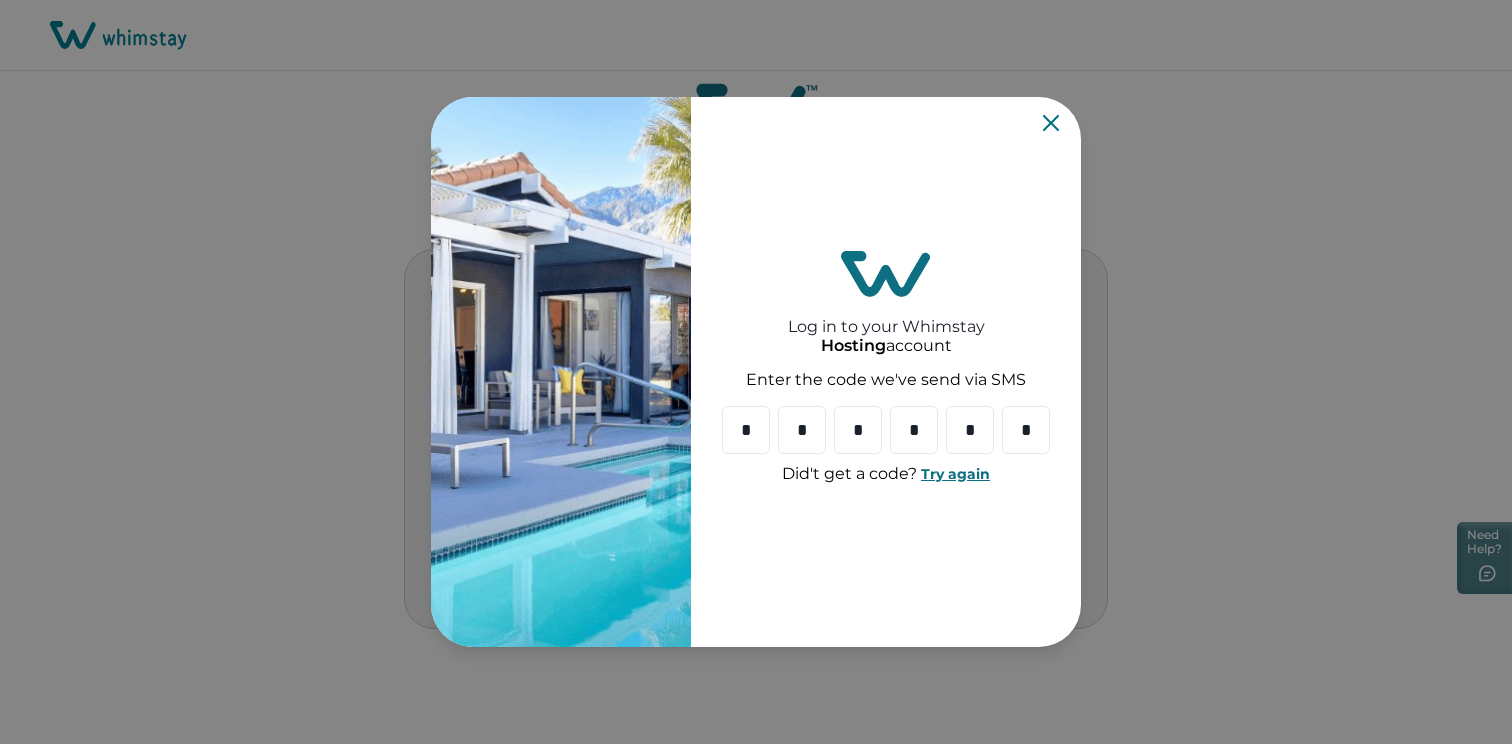 type on "*" 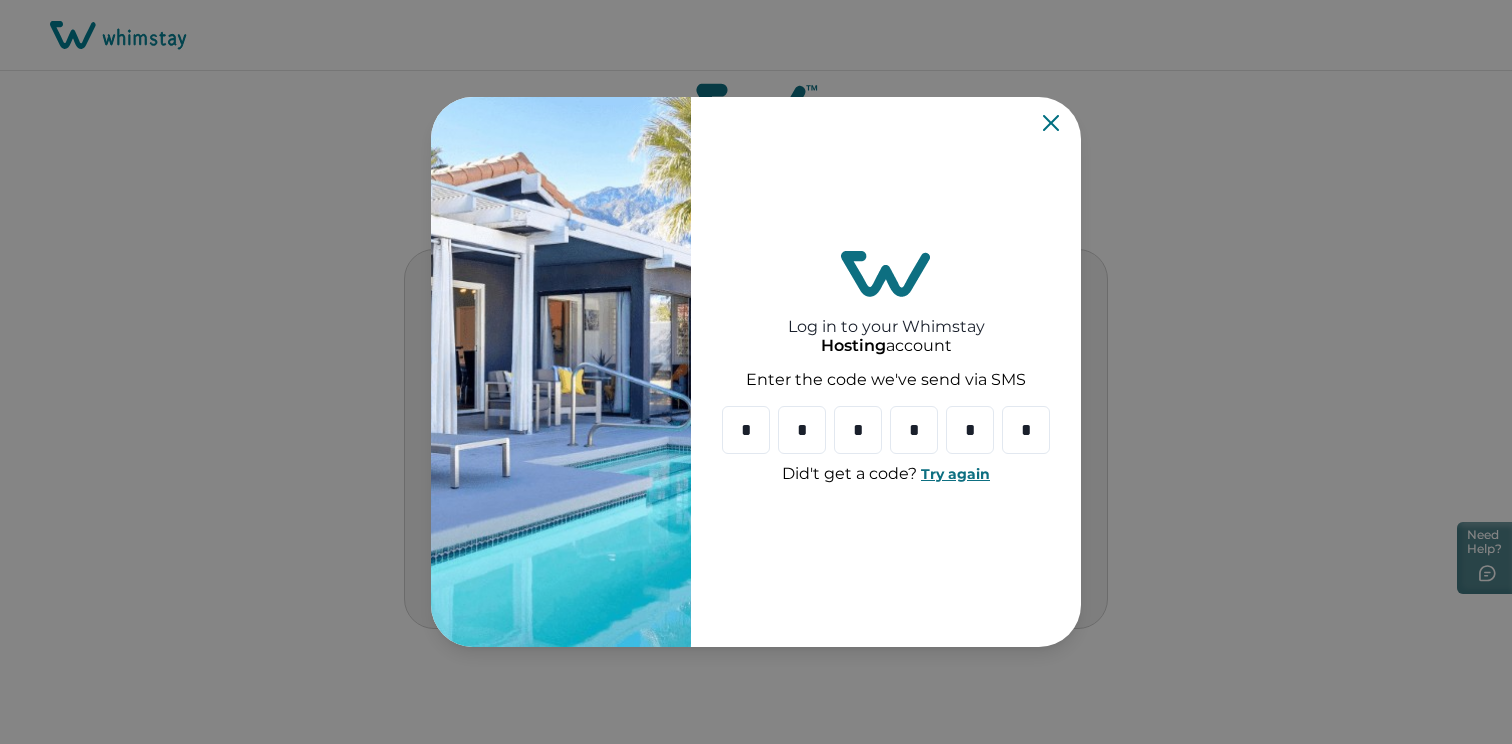 click 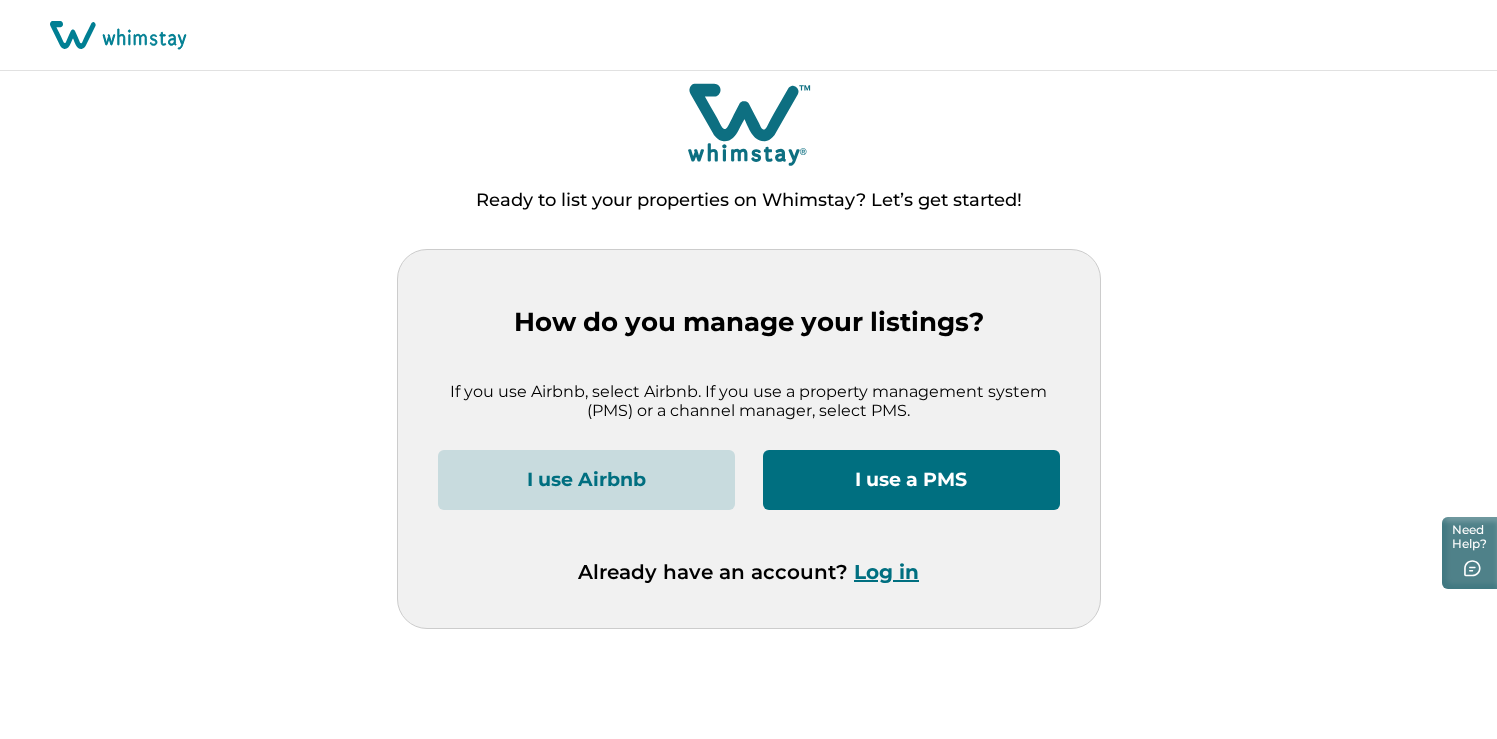 click on "Log in" at bounding box center [886, 572] 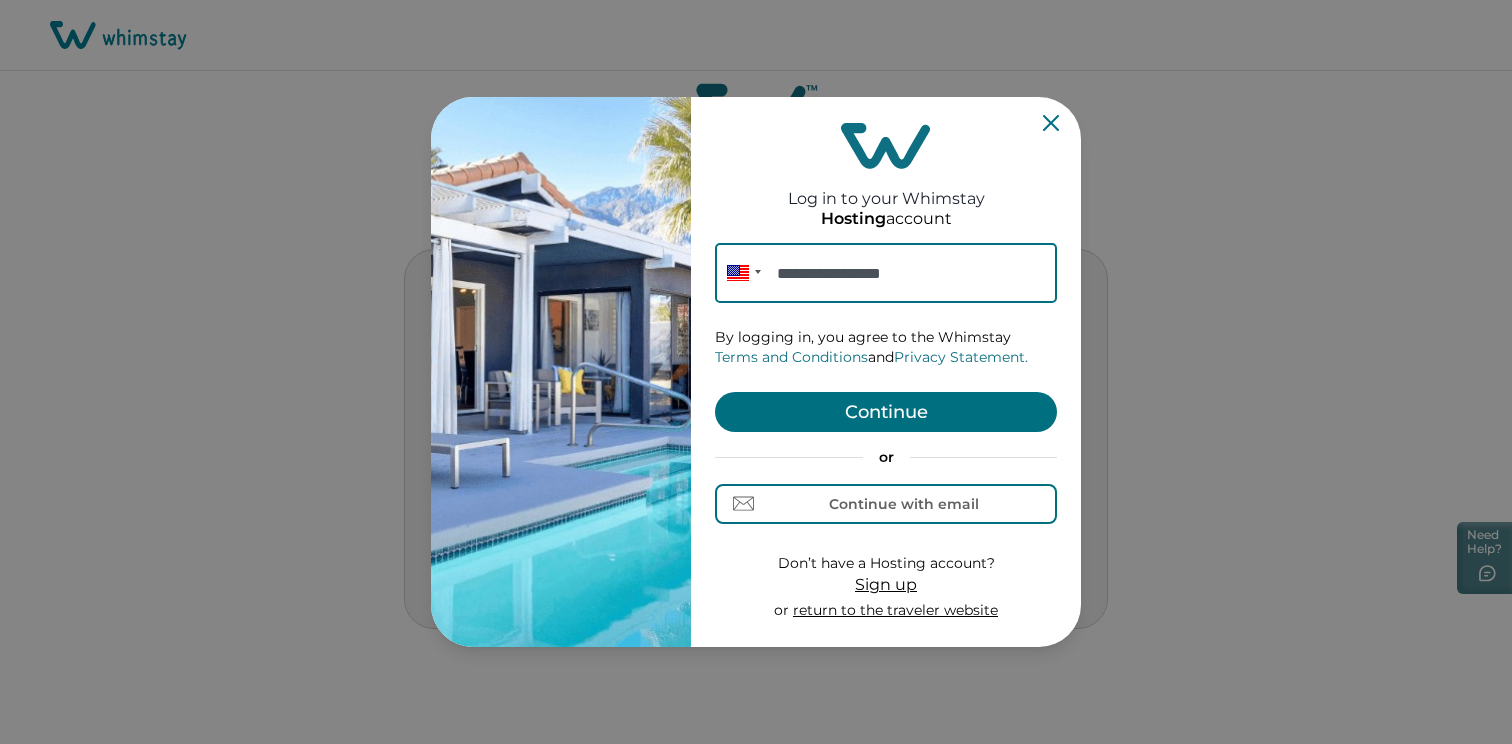 type on "**********" 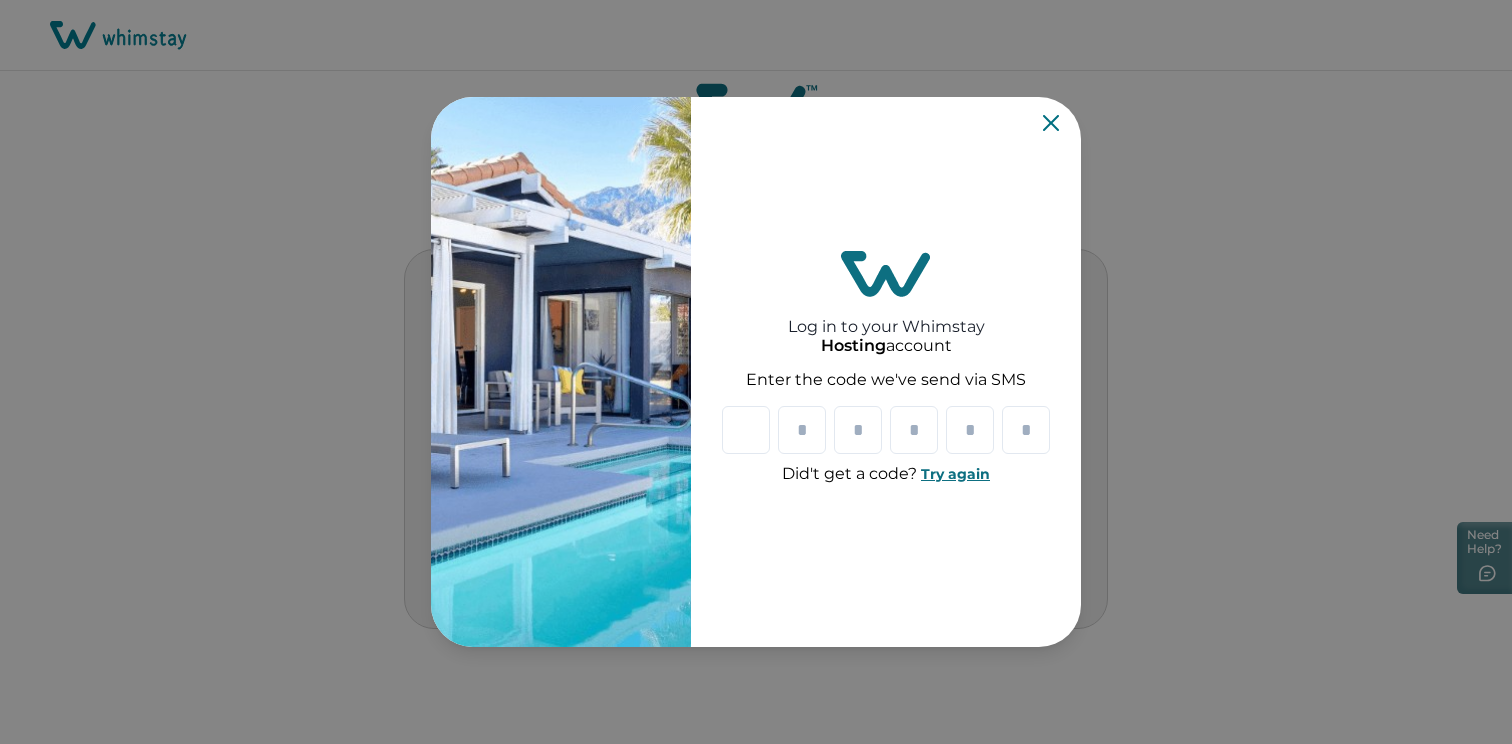 type on "*" 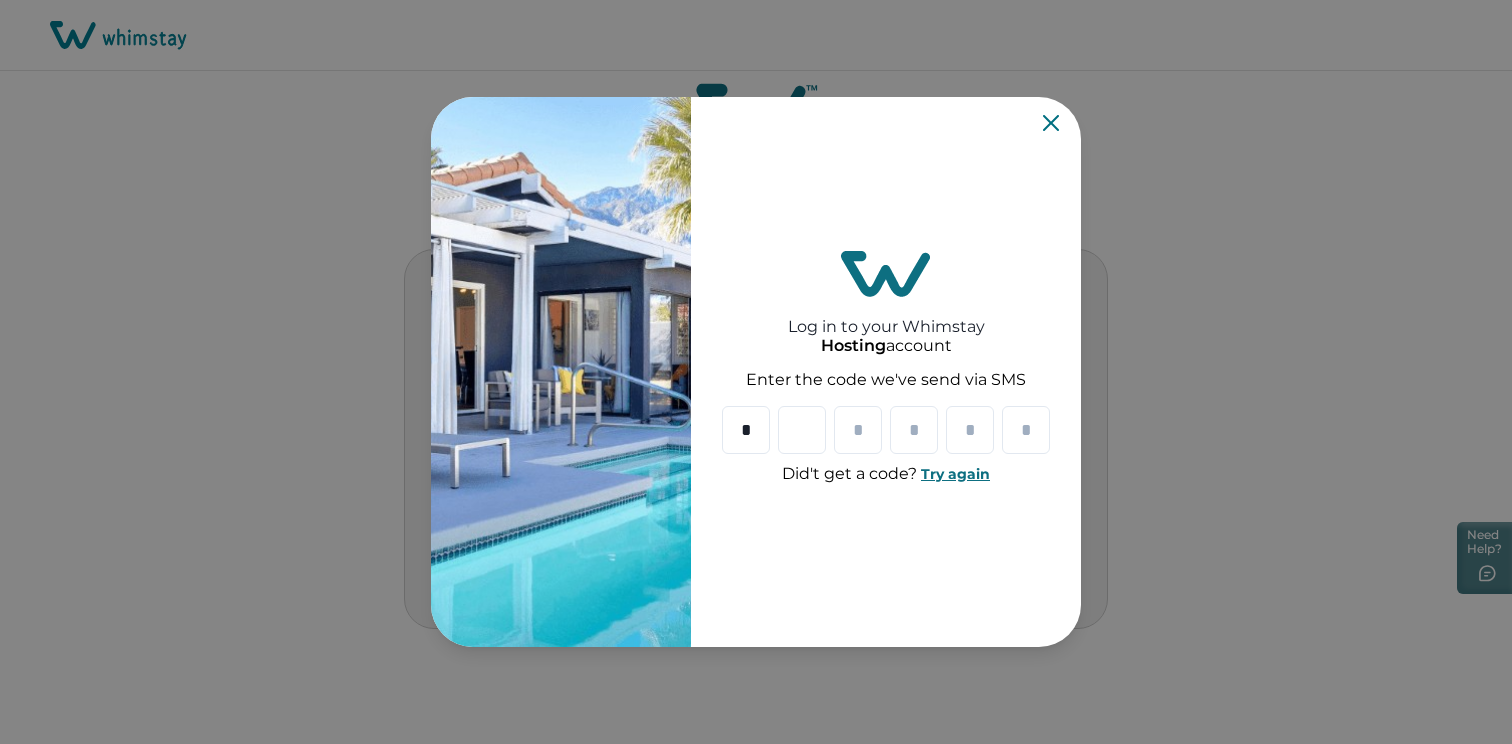 type on "*" 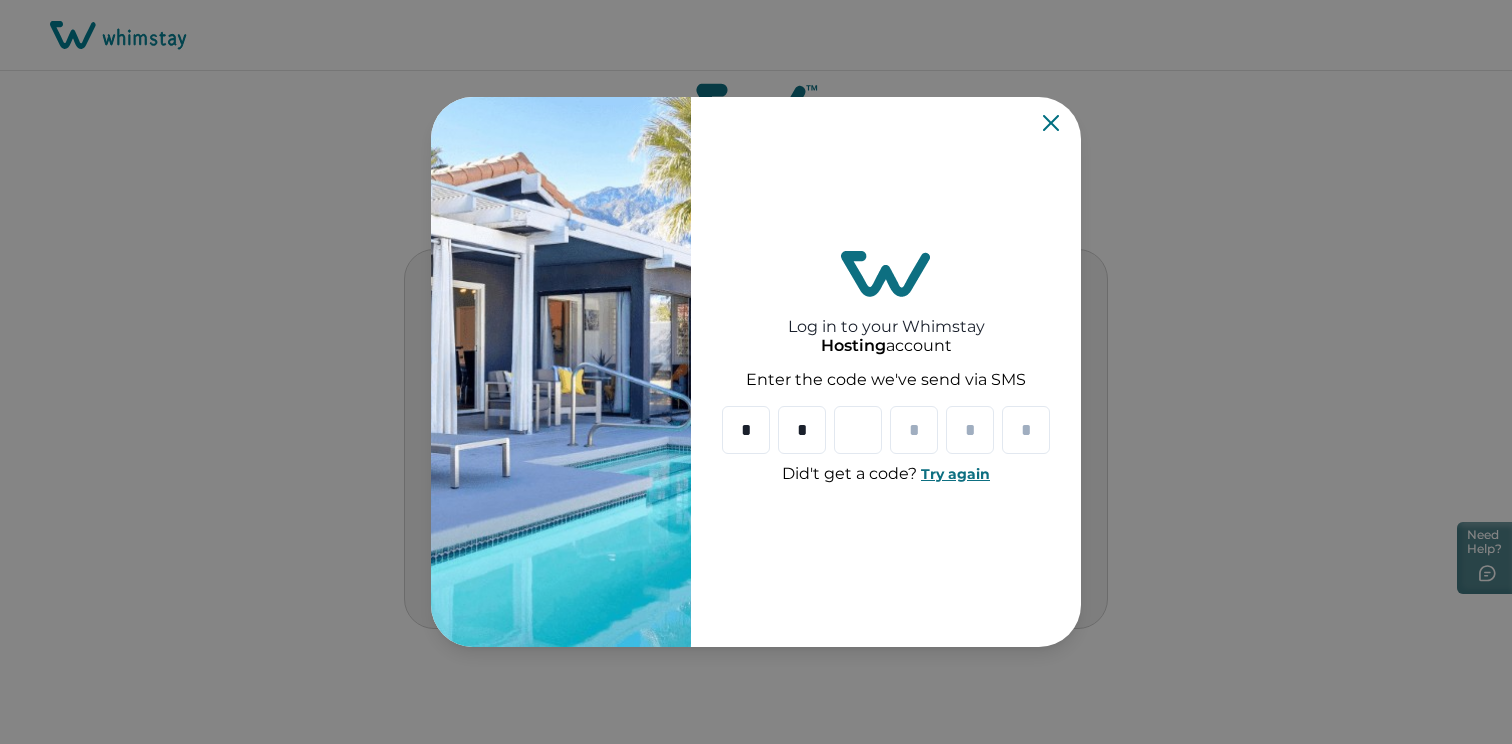 type on "*" 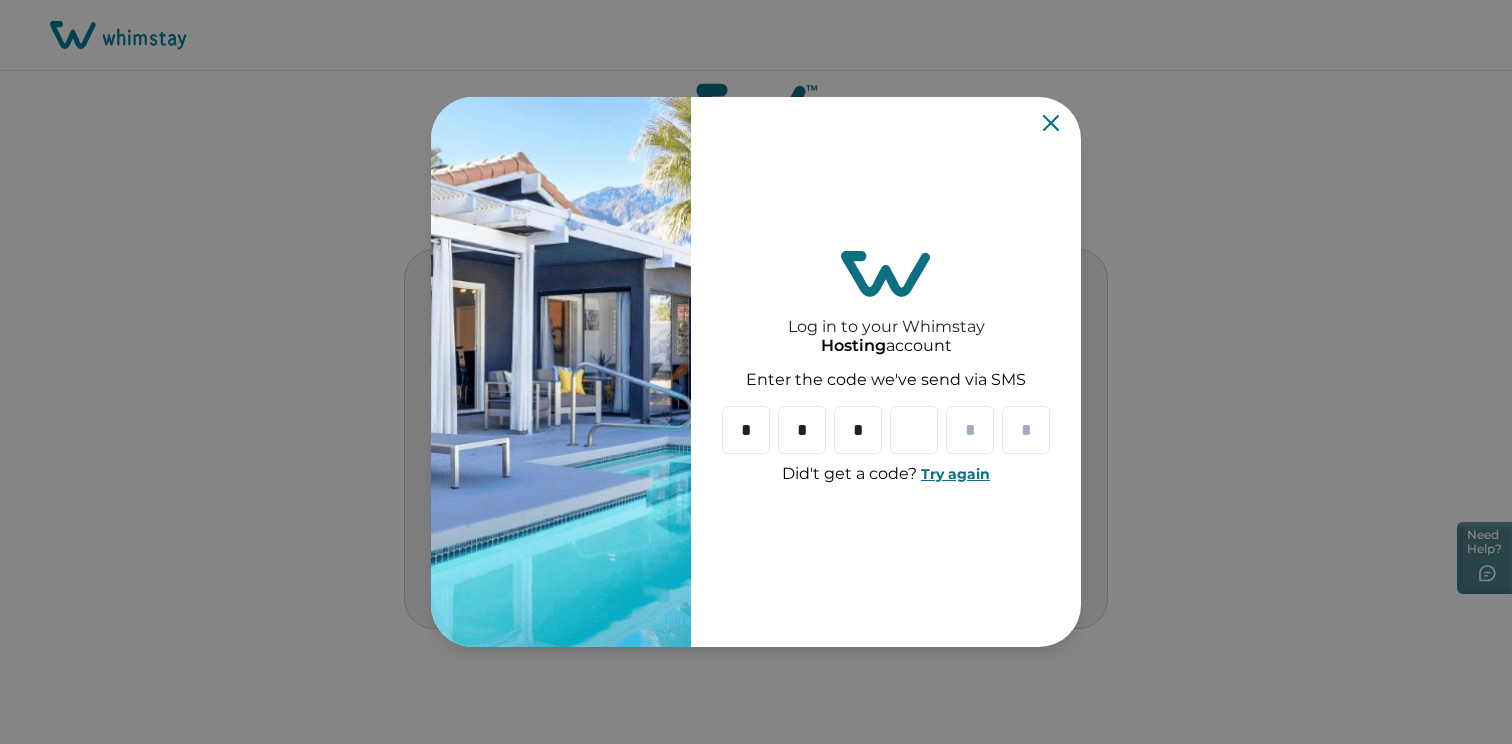 type on "*" 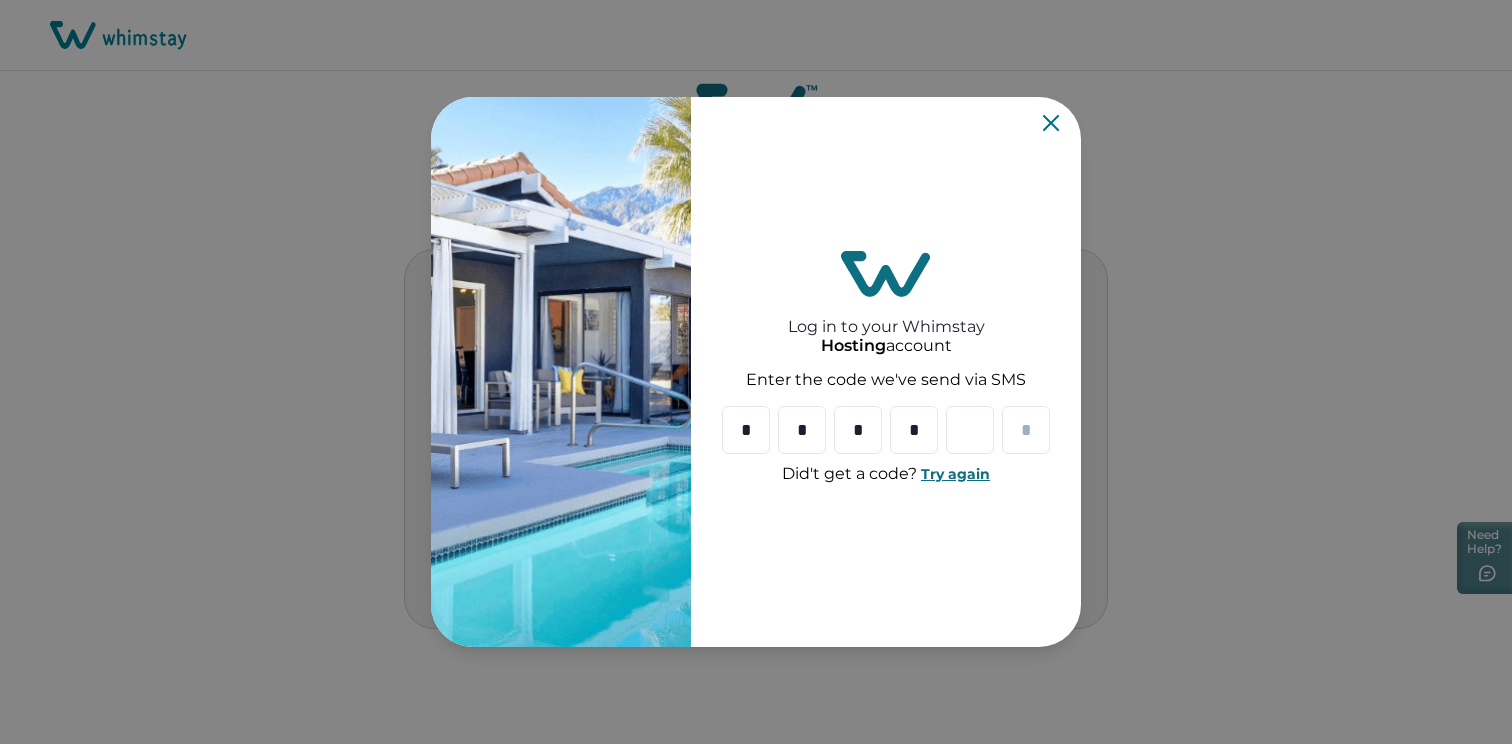 type on "*" 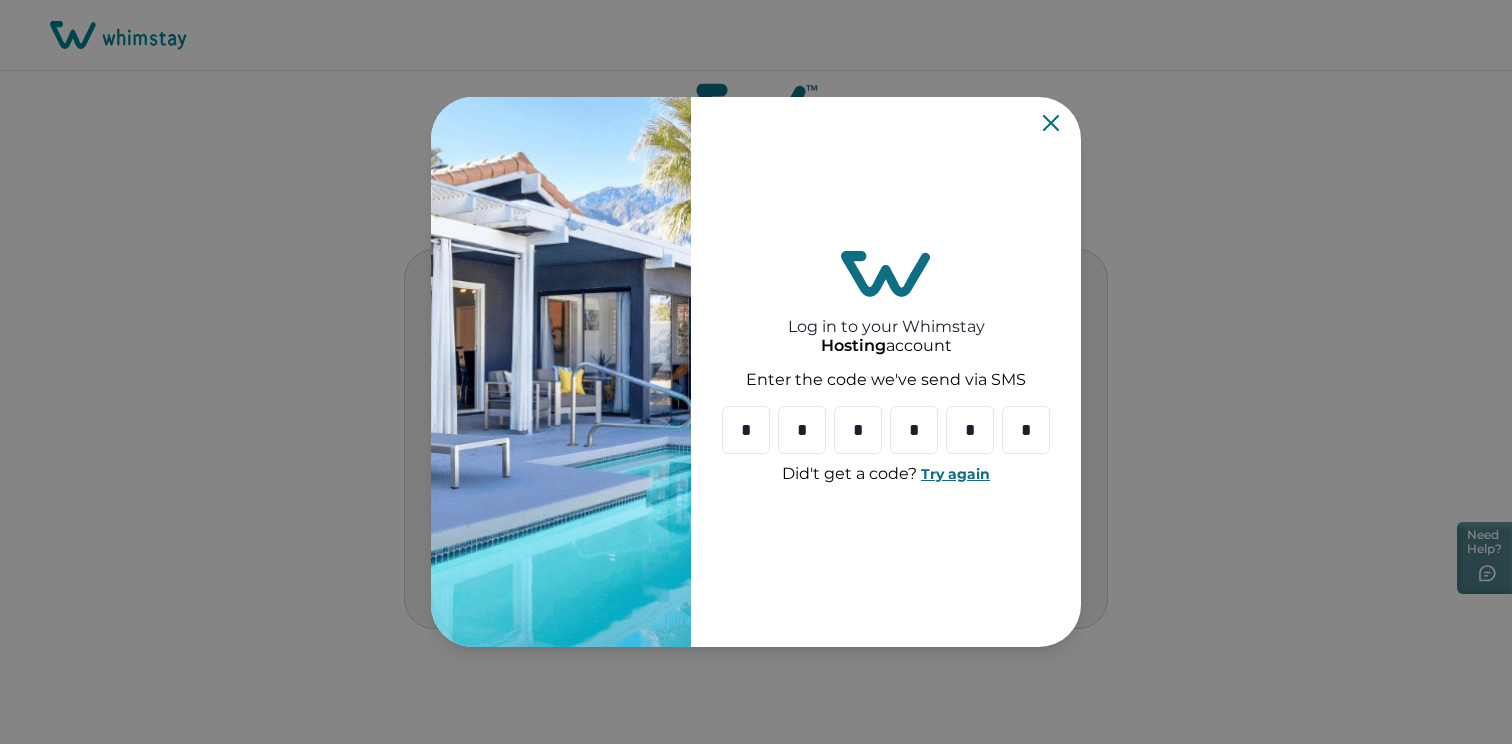type on "*" 